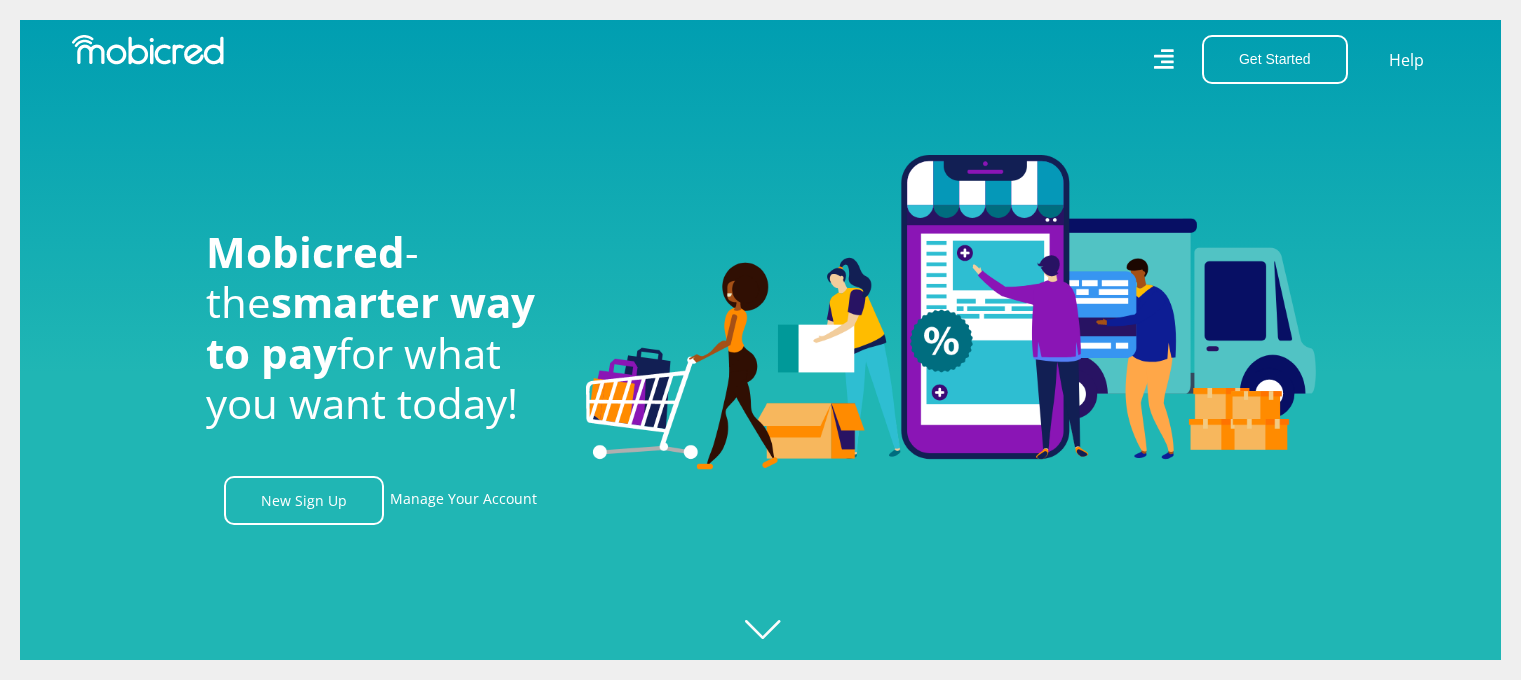scroll, scrollTop: 0, scrollLeft: 0, axis: both 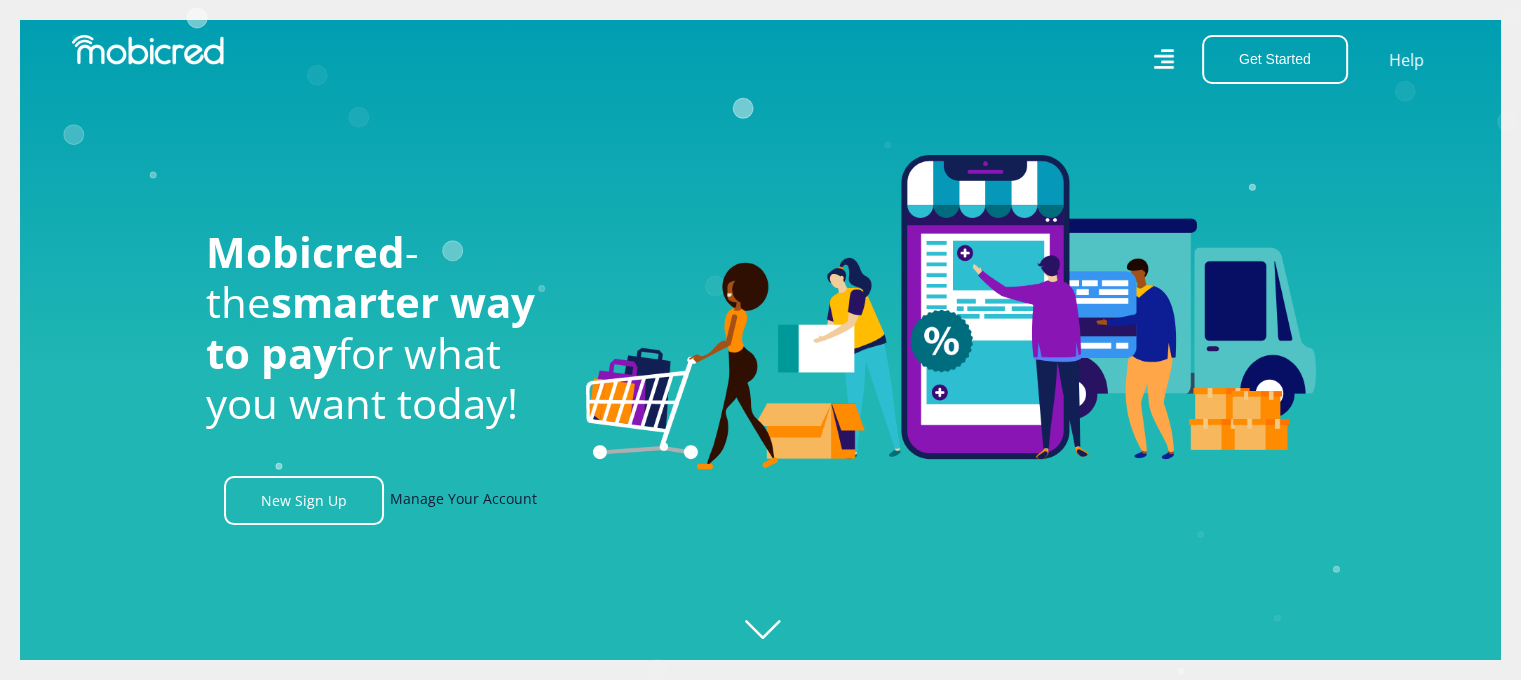 click on "Manage Your Account" at bounding box center (463, 500) 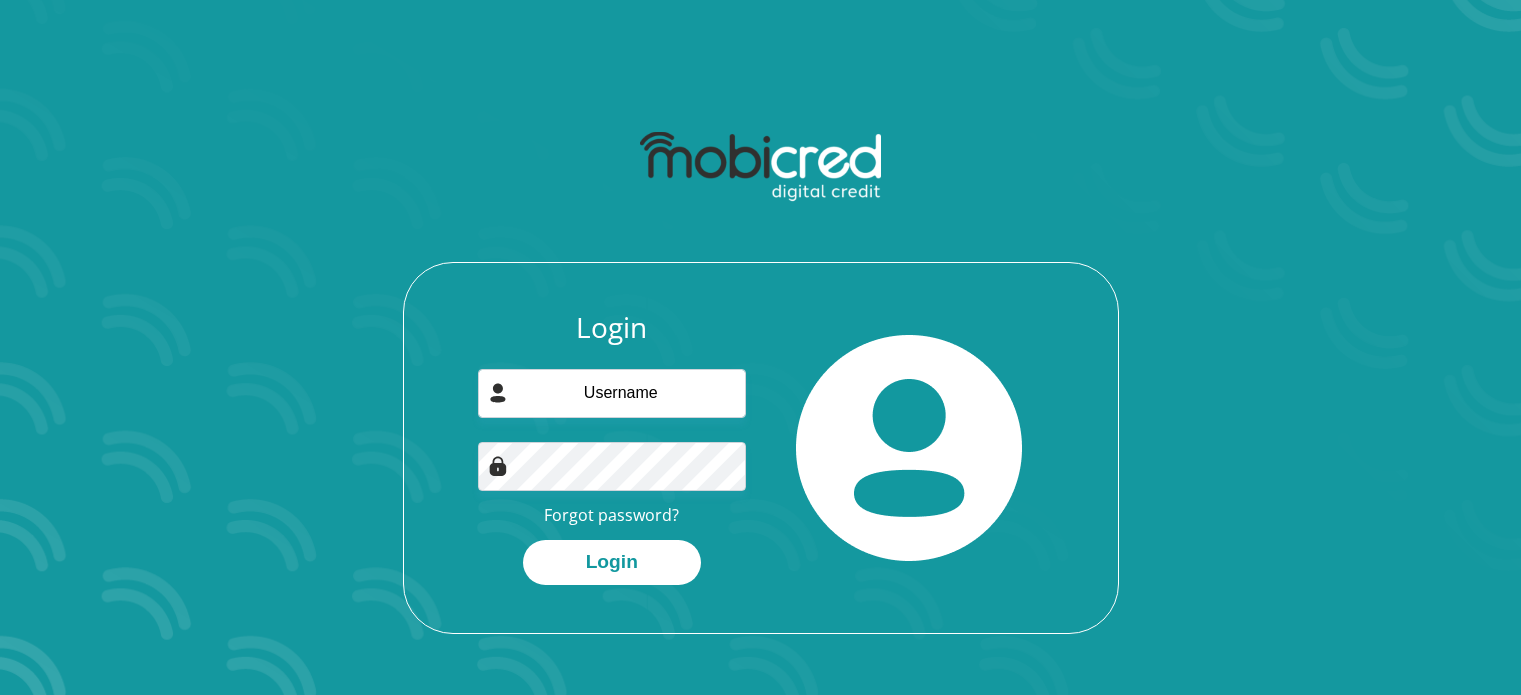 scroll, scrollTop: 0, scrollLeft: 0, axis: both 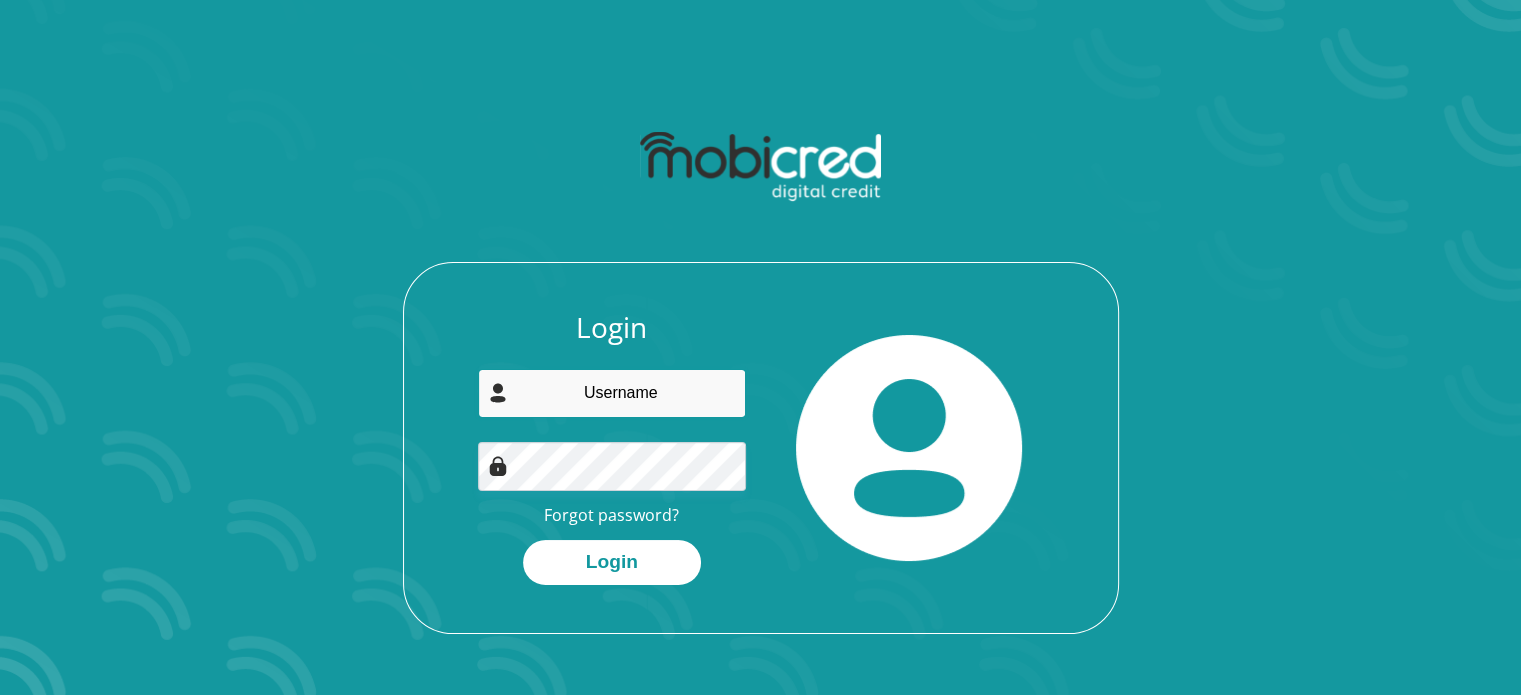 click at bounding box center (612, 393) 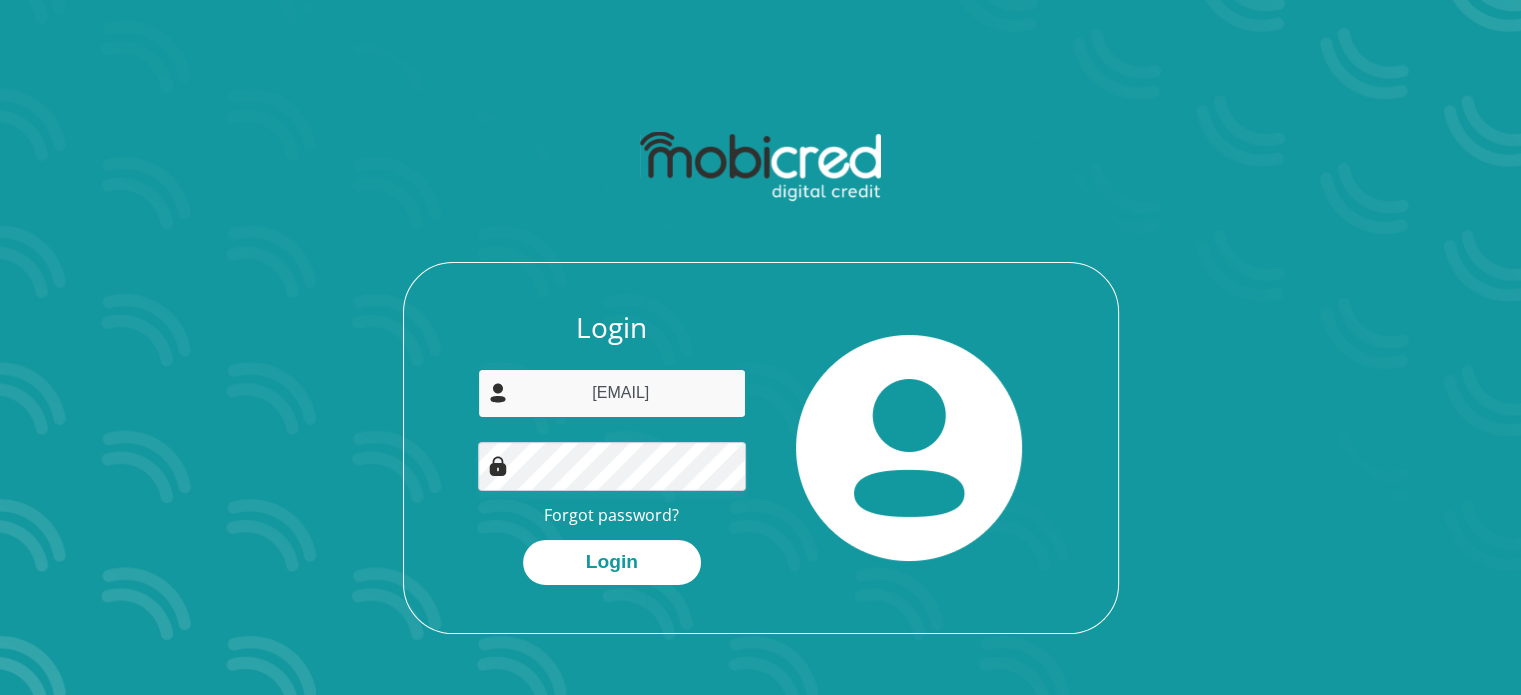 click on "Login" at bounding box center (612, 562) 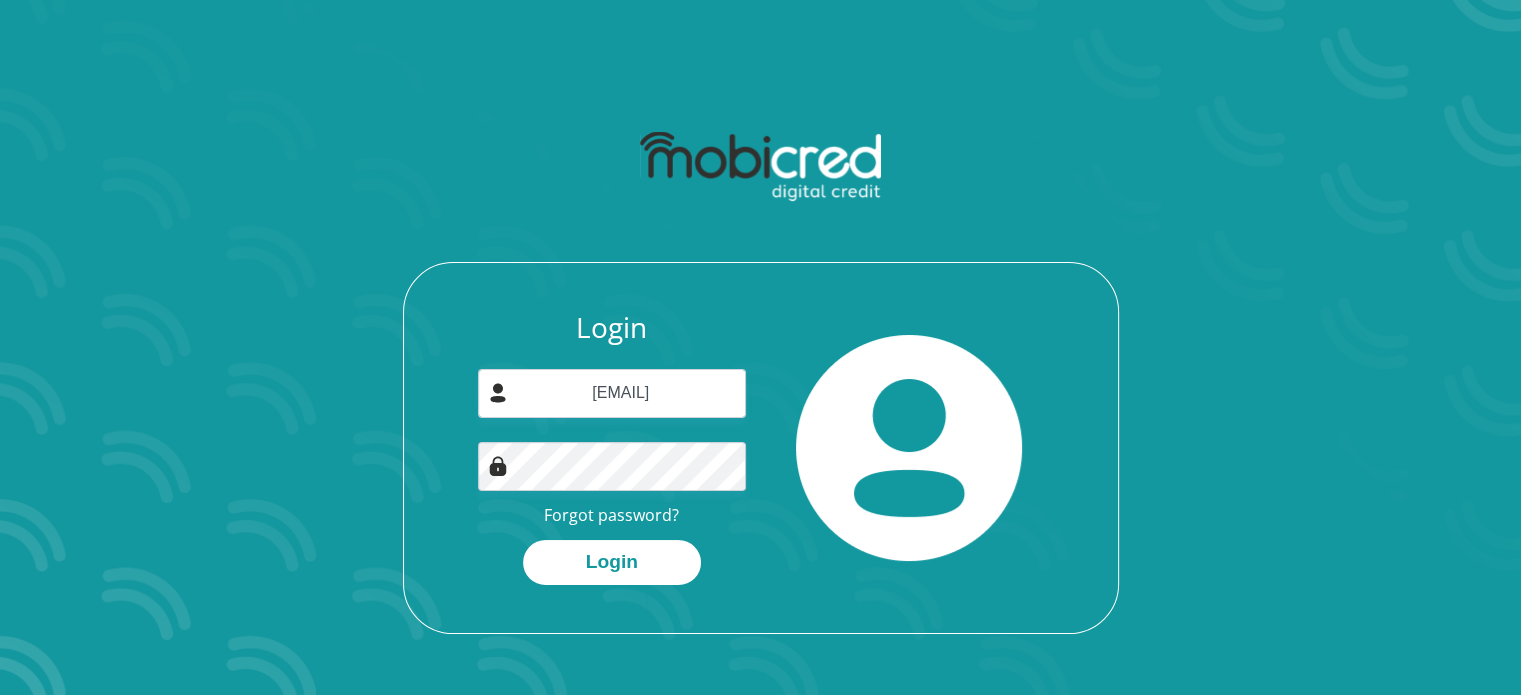 click at bounding box center [909, 448] 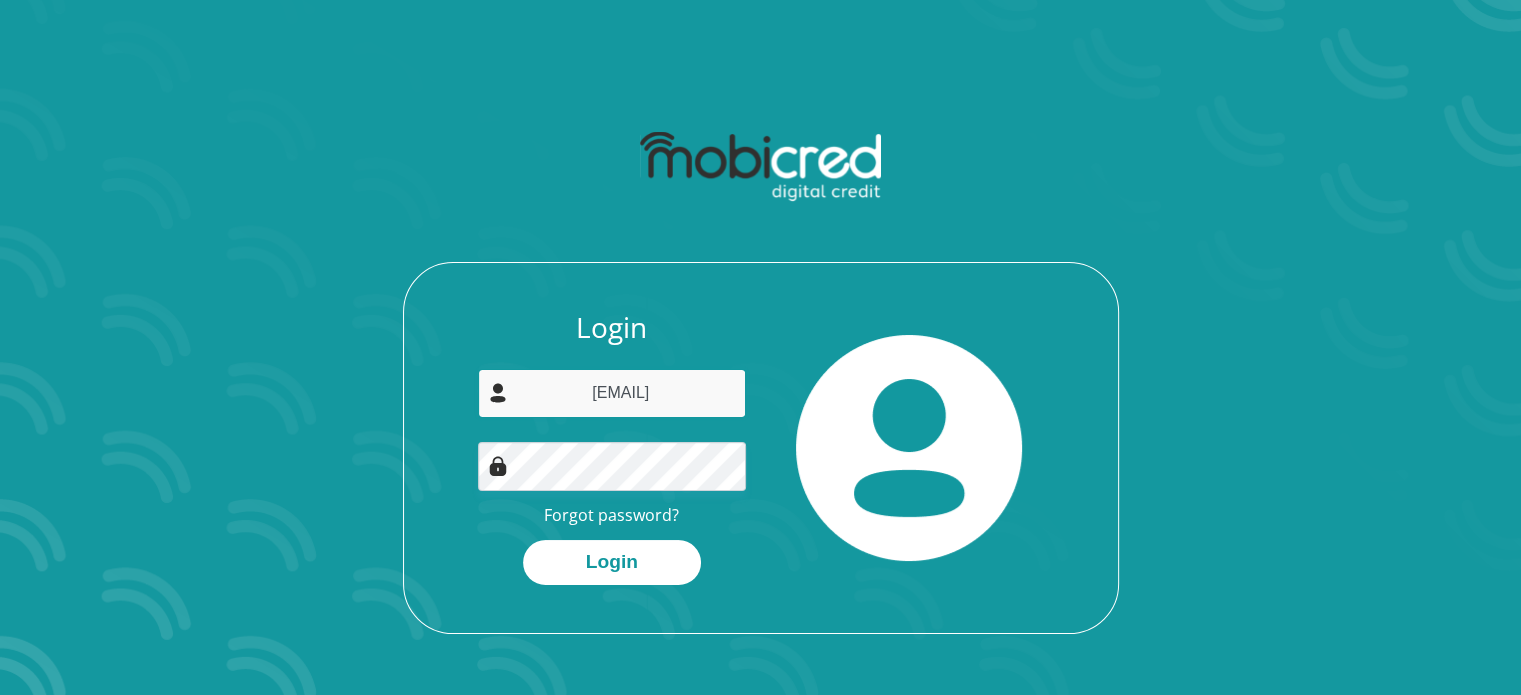 click on "mewdapedro@gmail.com" at bounding box center (612, 393) 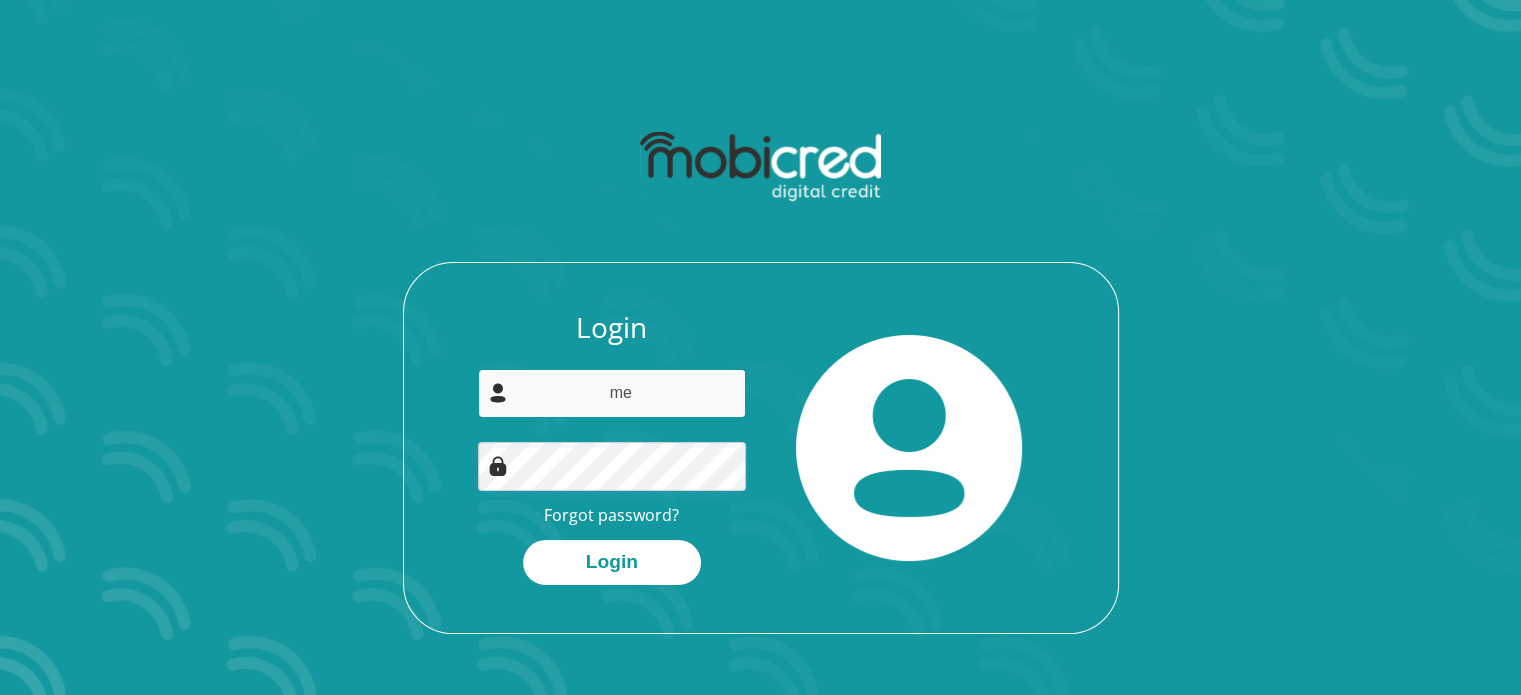 type on "m" 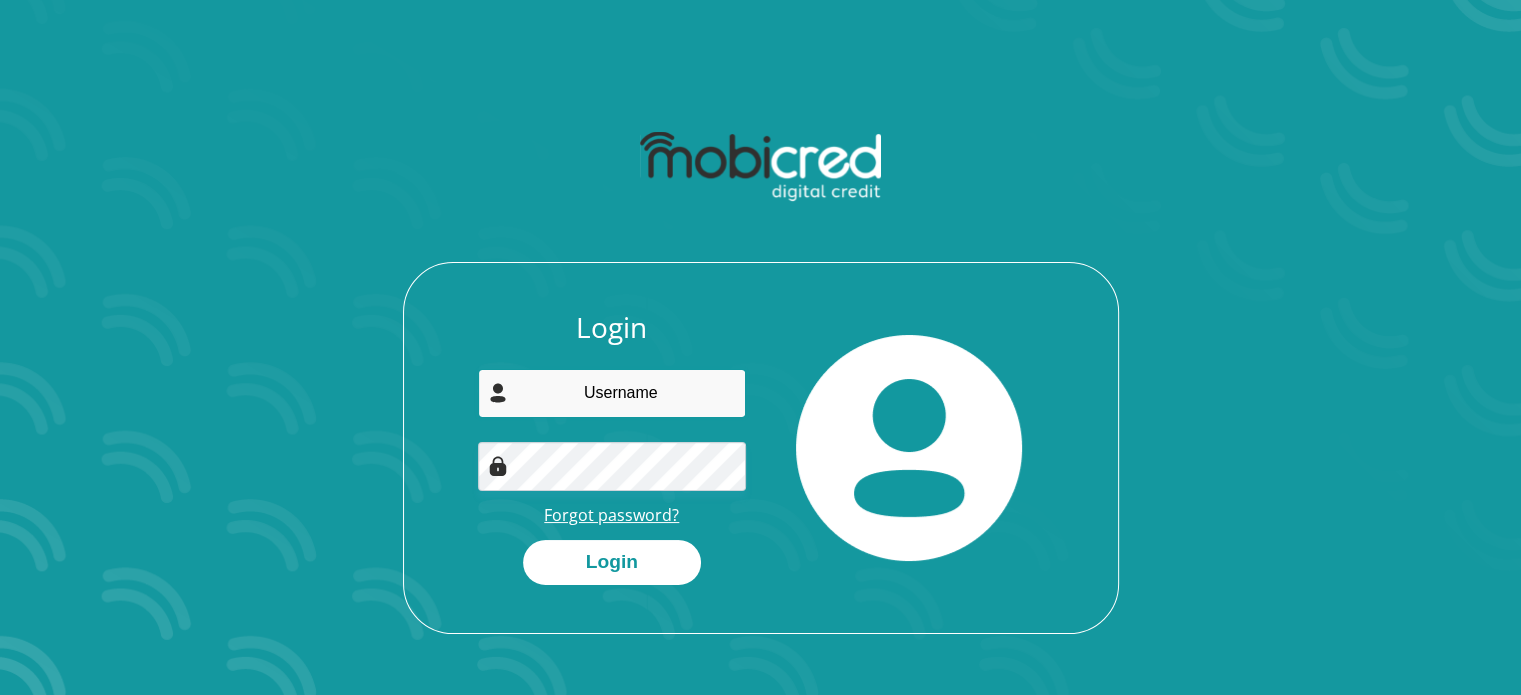 type 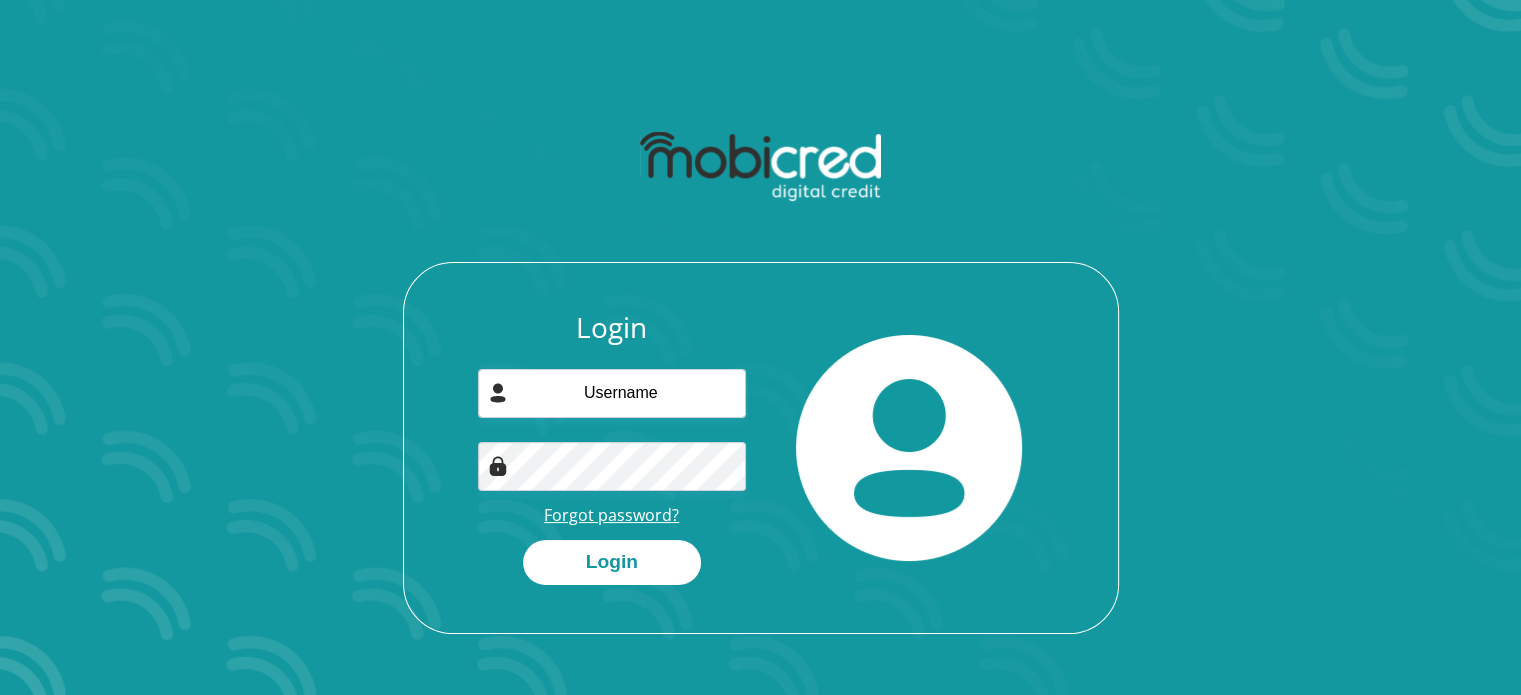 click on "Forgot password?" at bounding box center (611, 515) 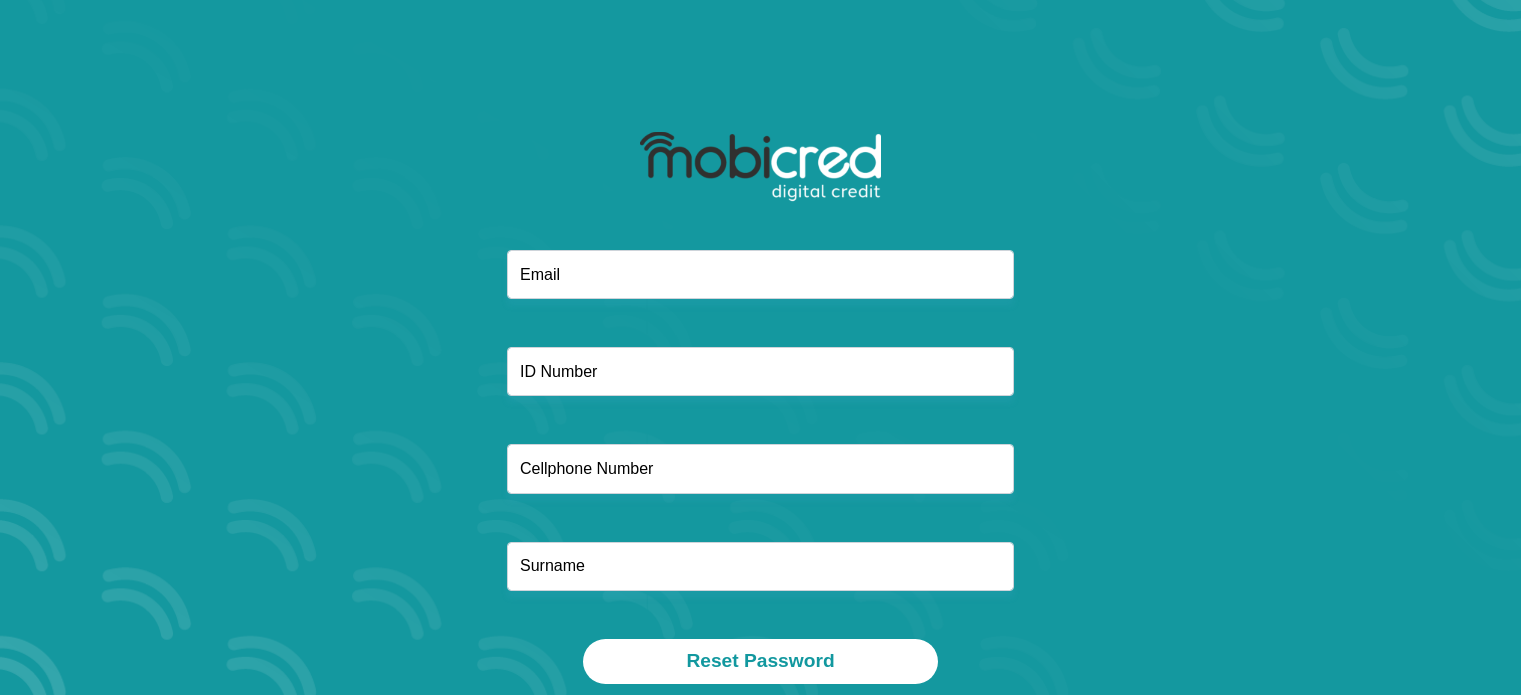 scroll, scrollTop: 0, scrollLeft: 0, axis: both 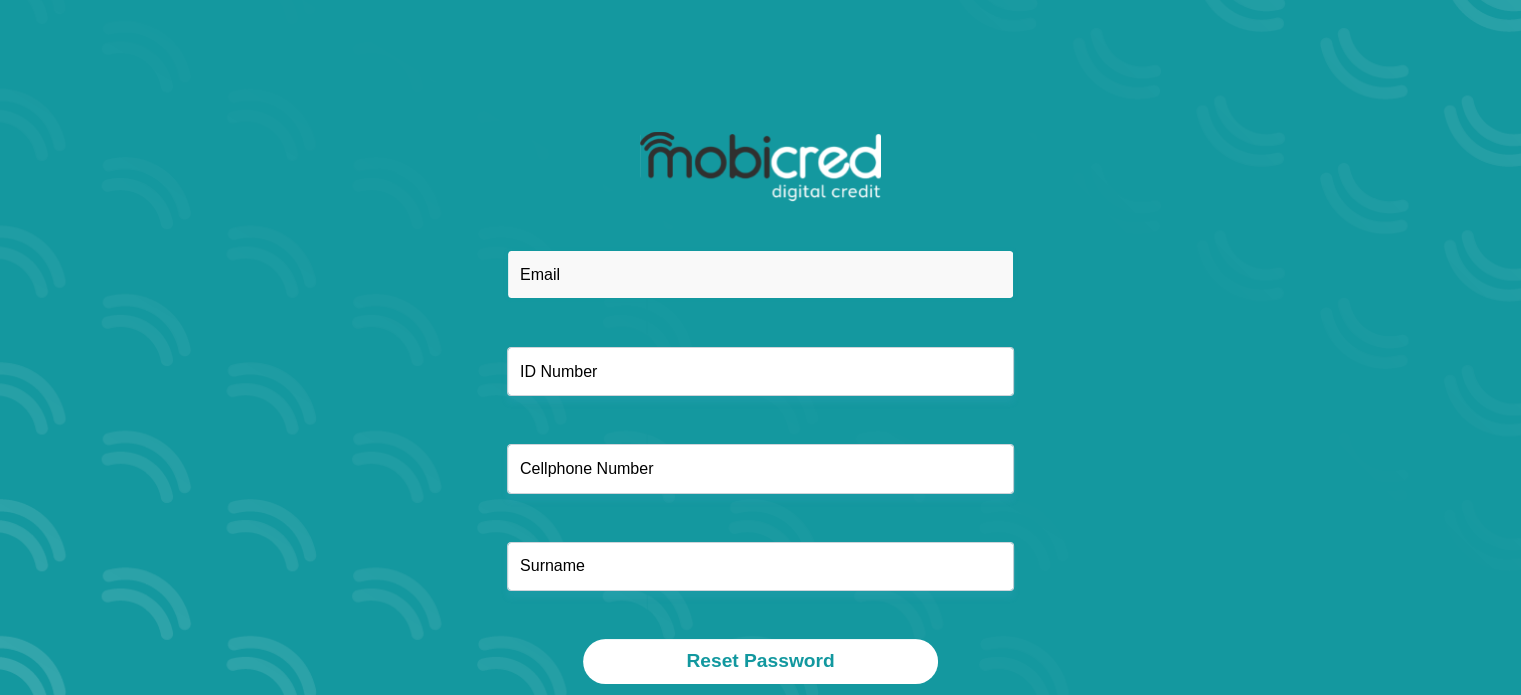 click at bounding box center [760, 274] 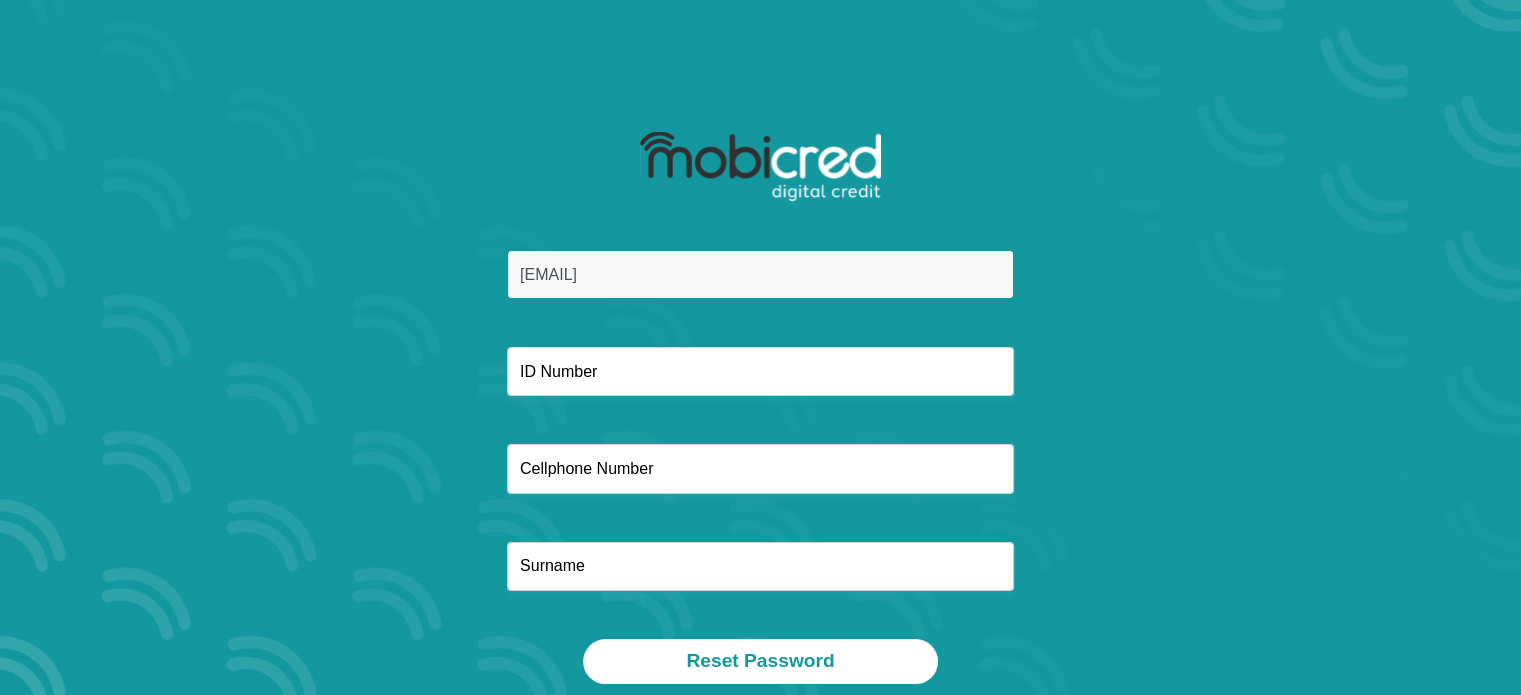 type on "mewdapedro@gmail.com" 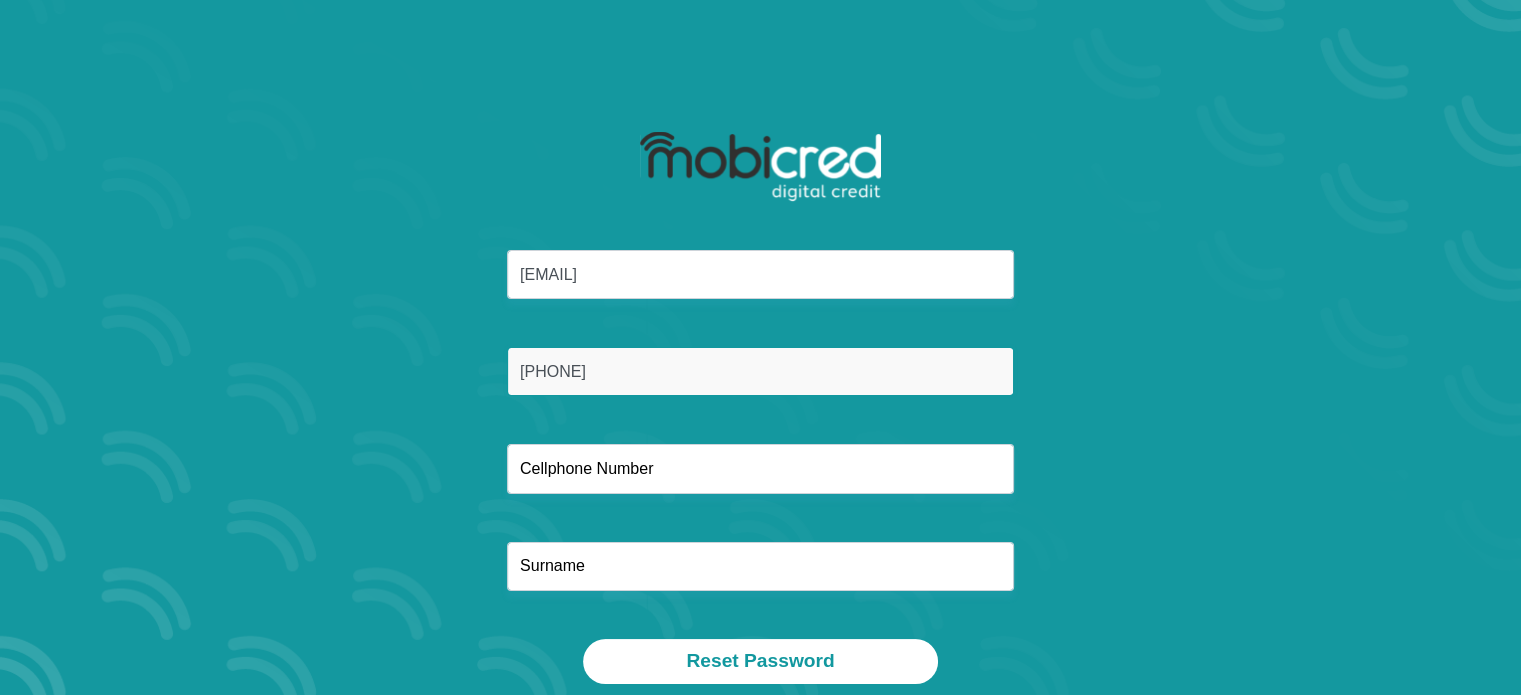 type on "7607240176086" 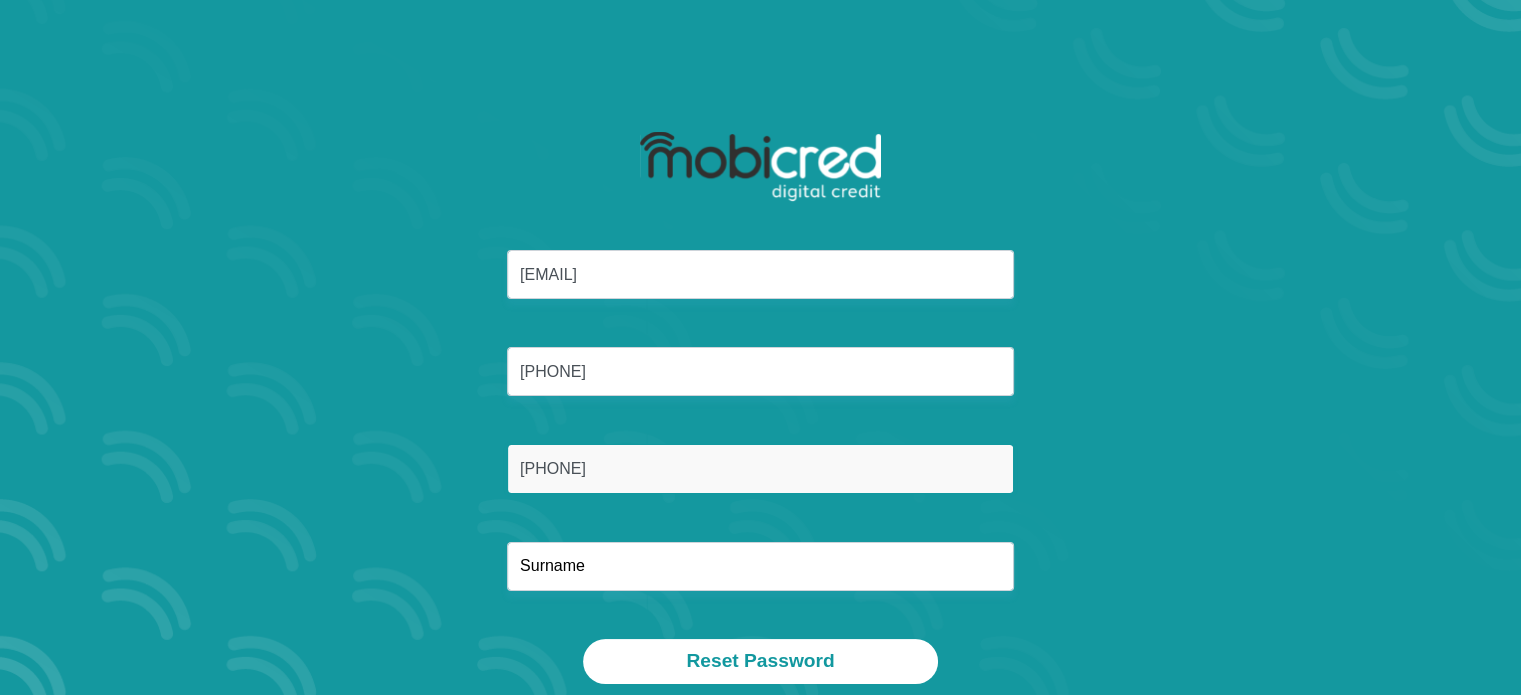 type on "0742379427" 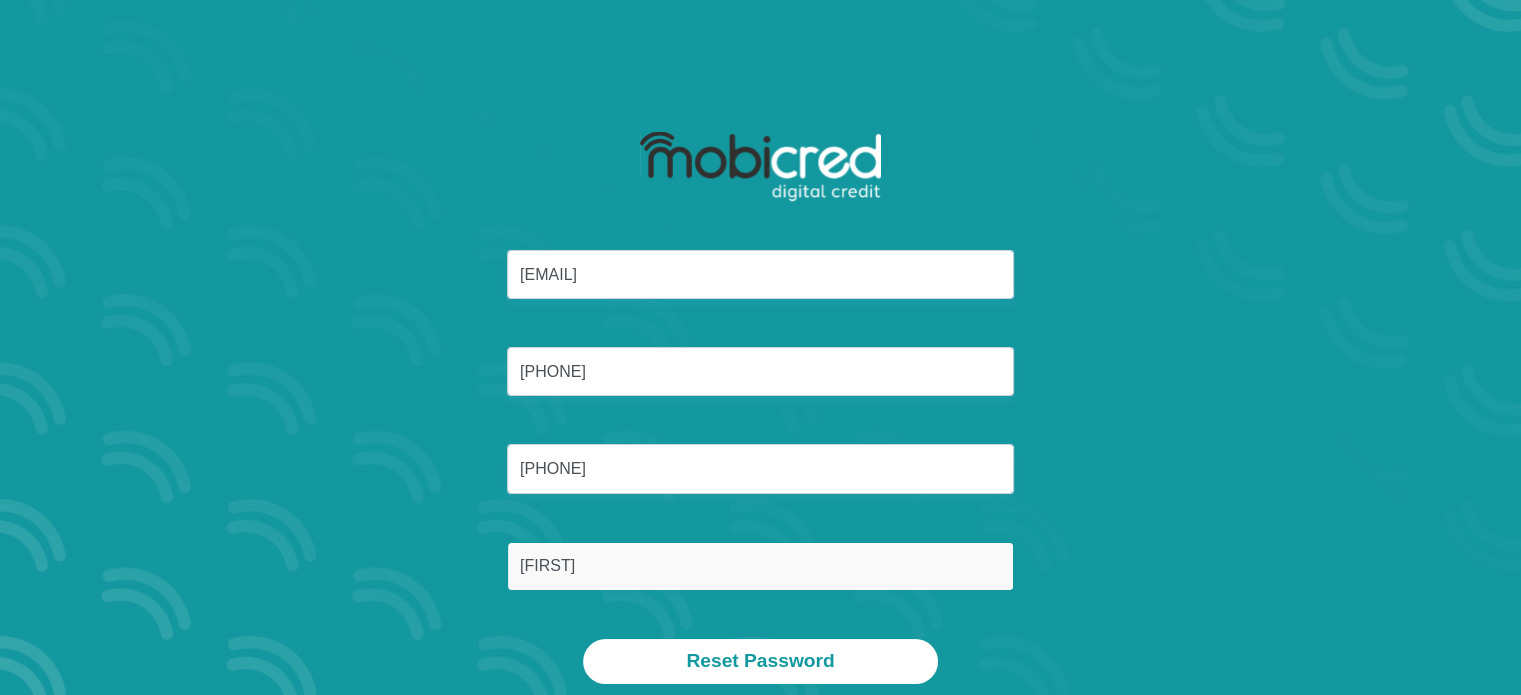 type on "Pedro" 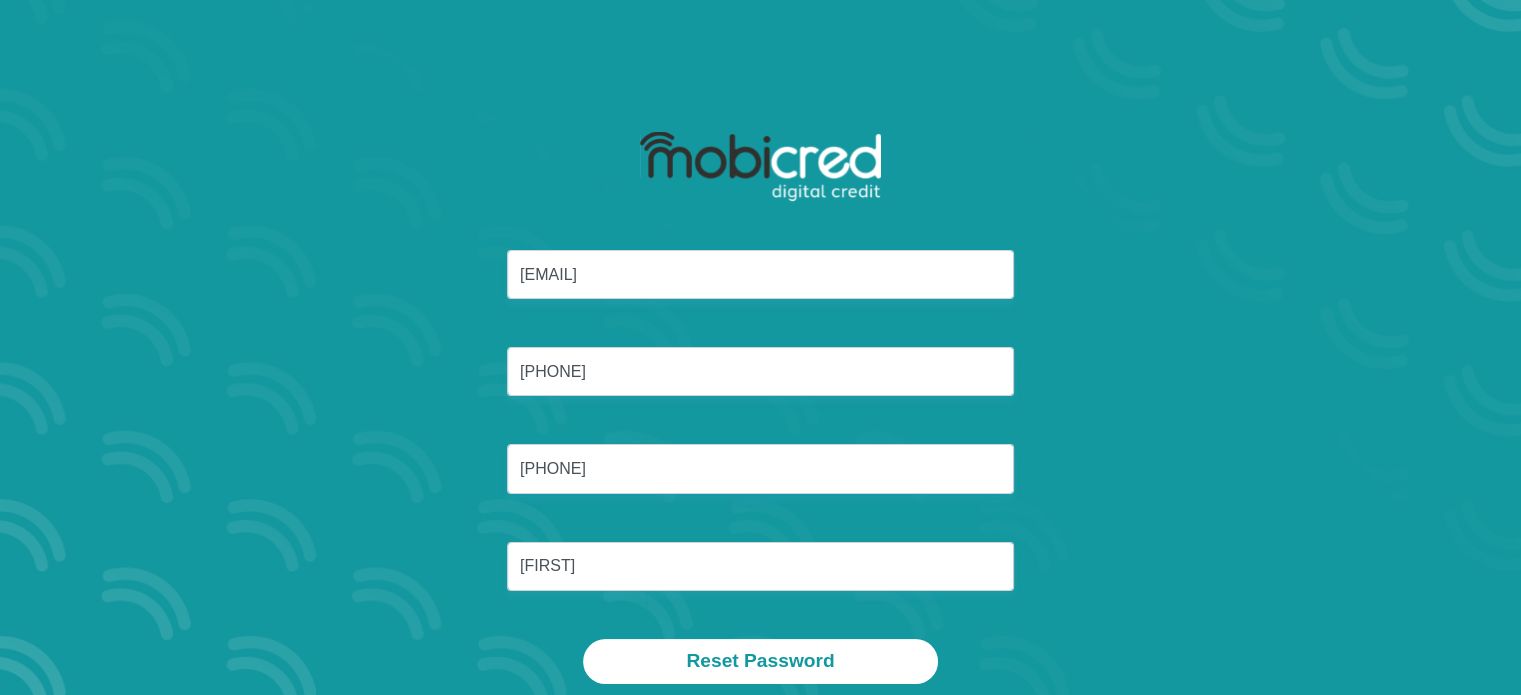 click on "mewdapedro@gmail.com
7607240176086
0742379427
Pedro" at bounding box center (761, 444) 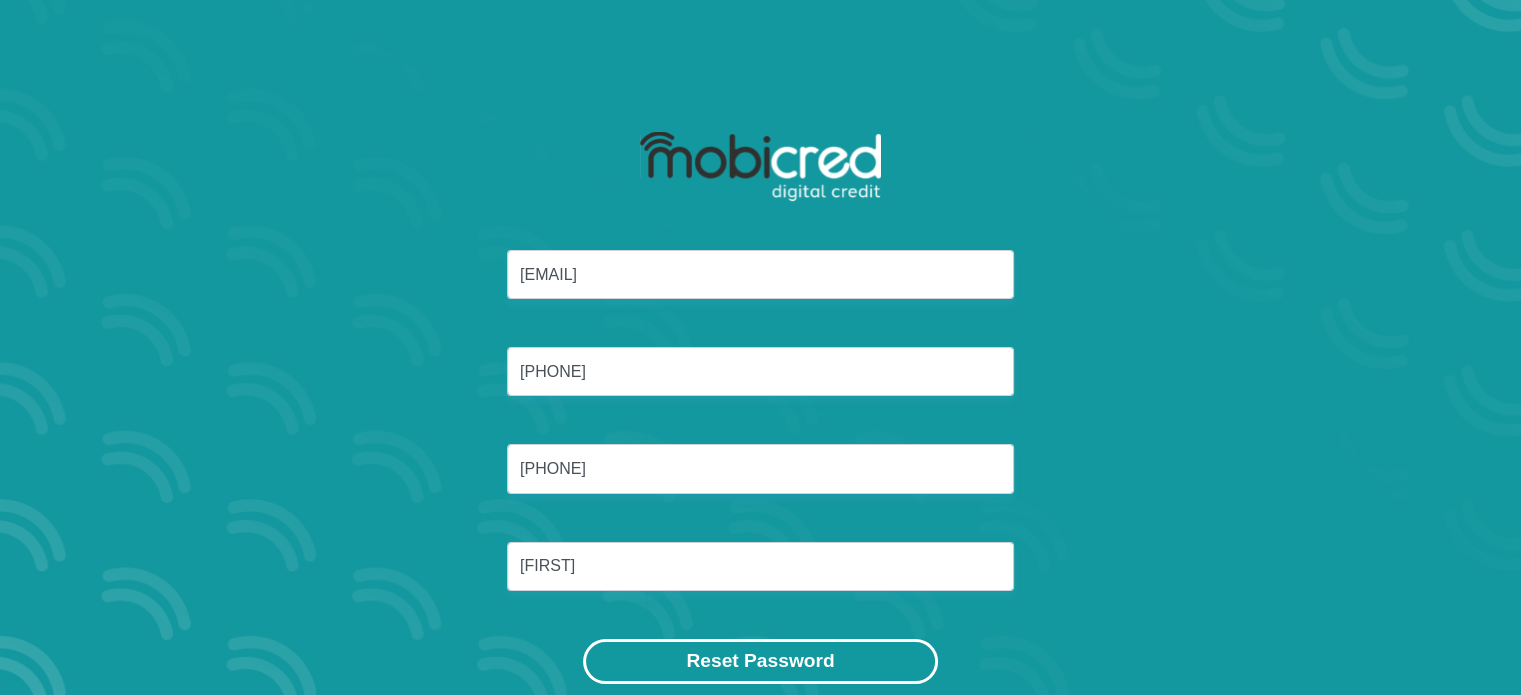click on "Reset Password" at bounding box center (760, 661) 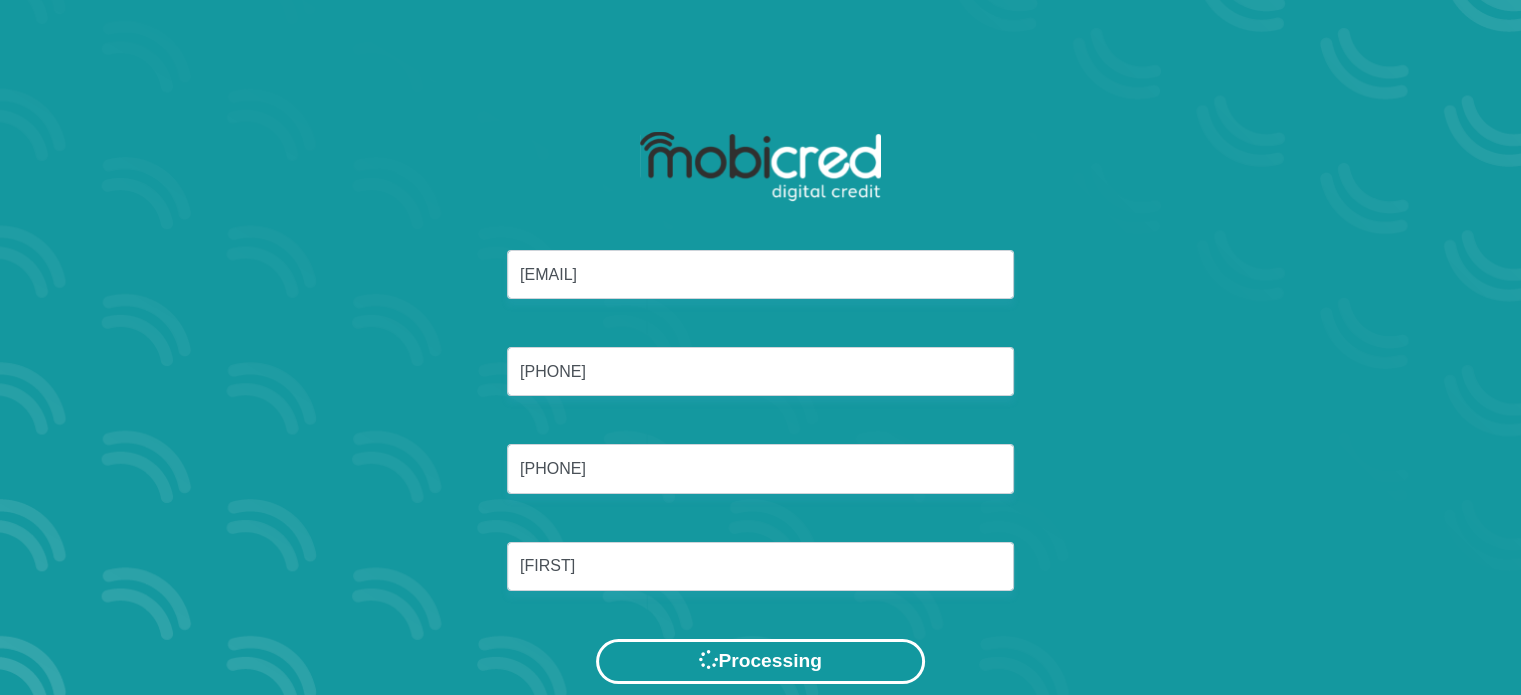 scroll, scrollTop: 0, scrollLeft: 0, axis: both 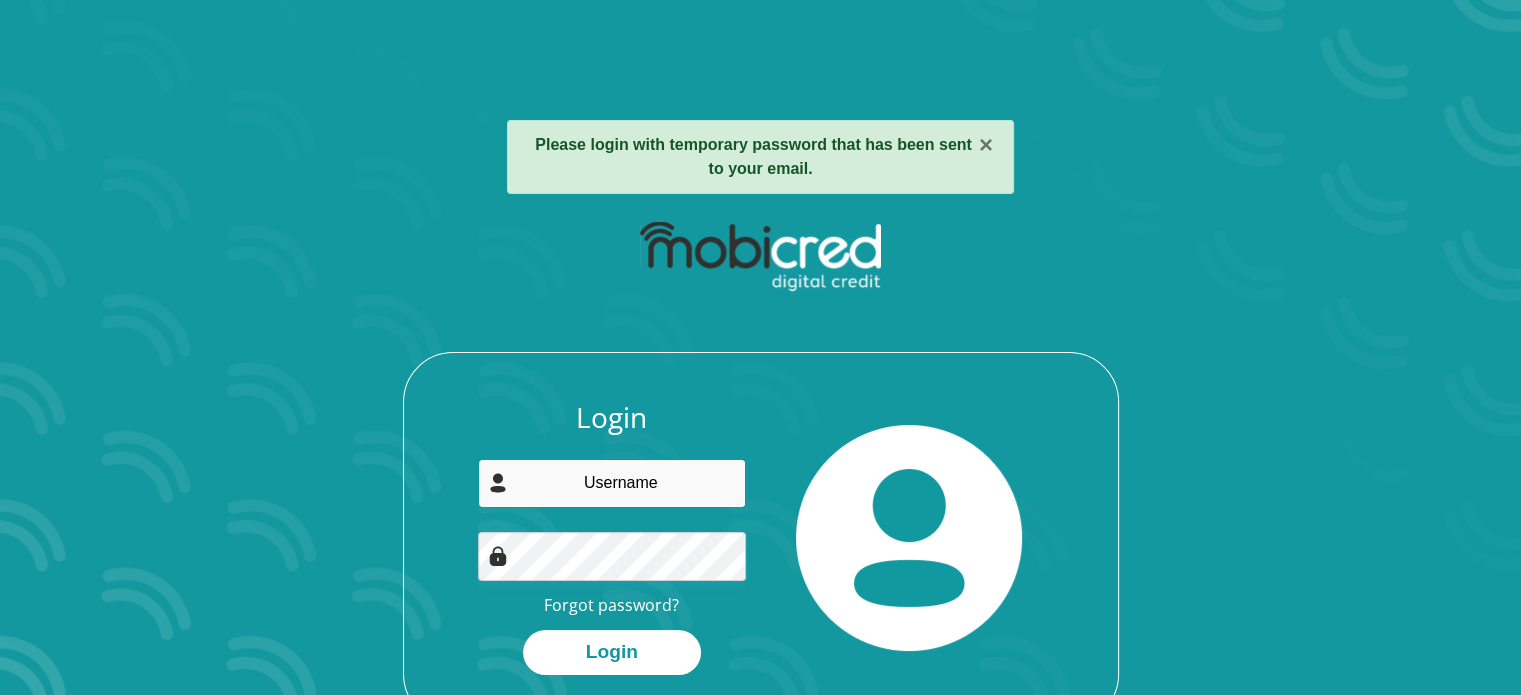 click at bounding box center (612, 483) 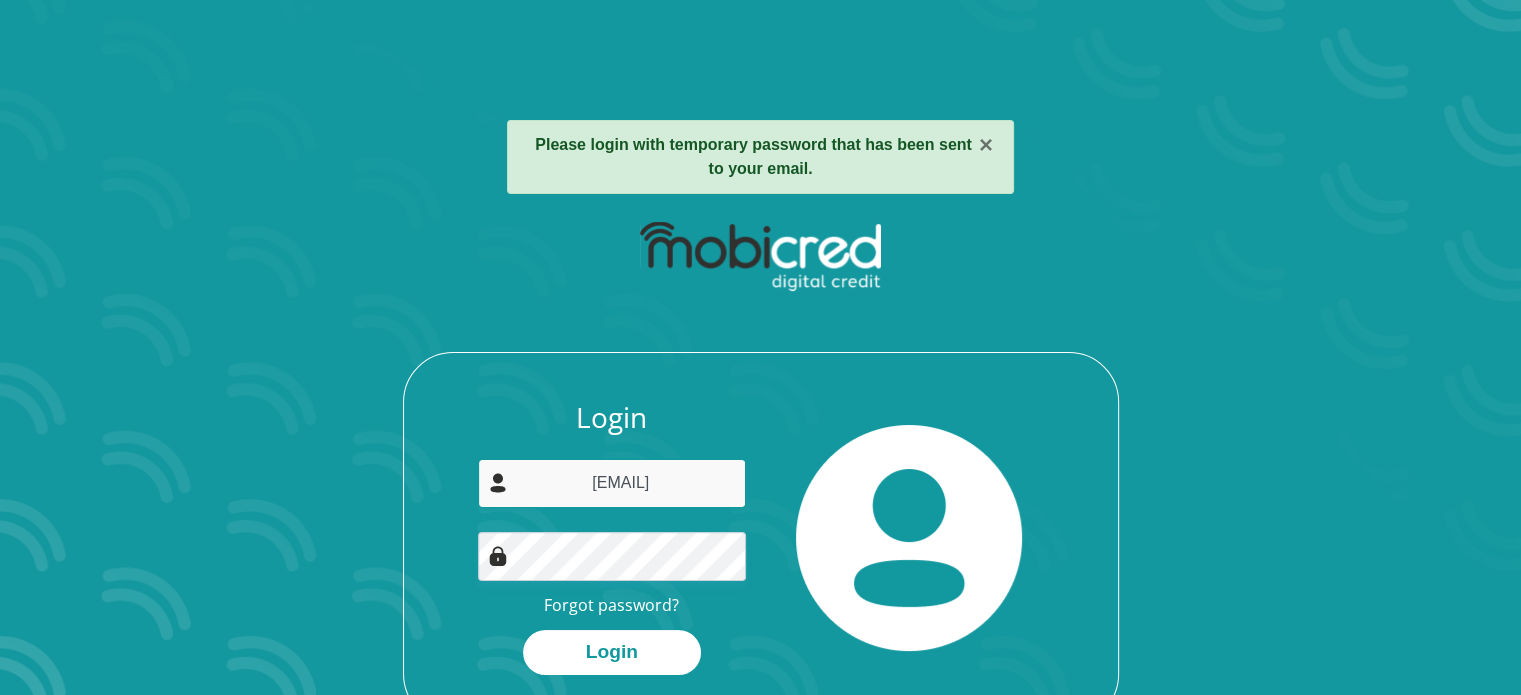 type on "[EMAIL]" 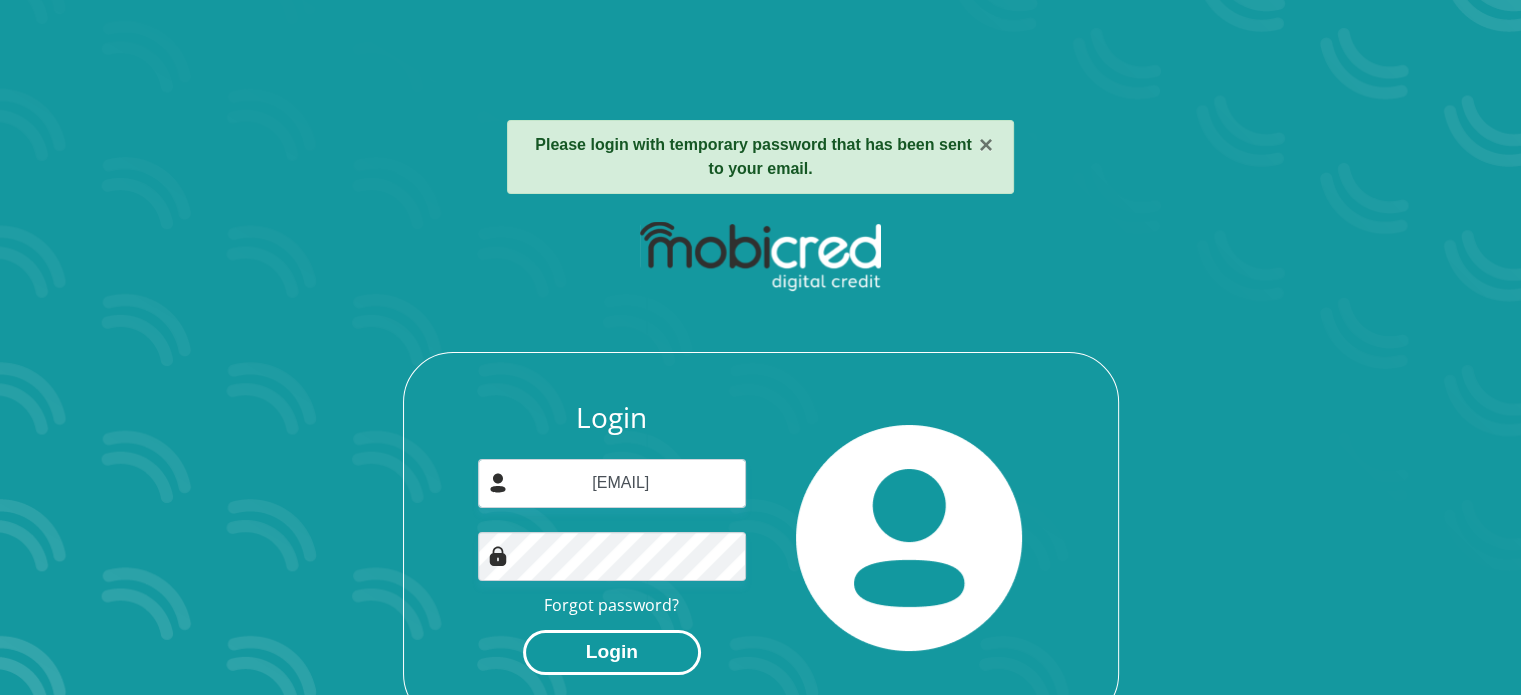click on "Login" at bounding box center [612, 652] 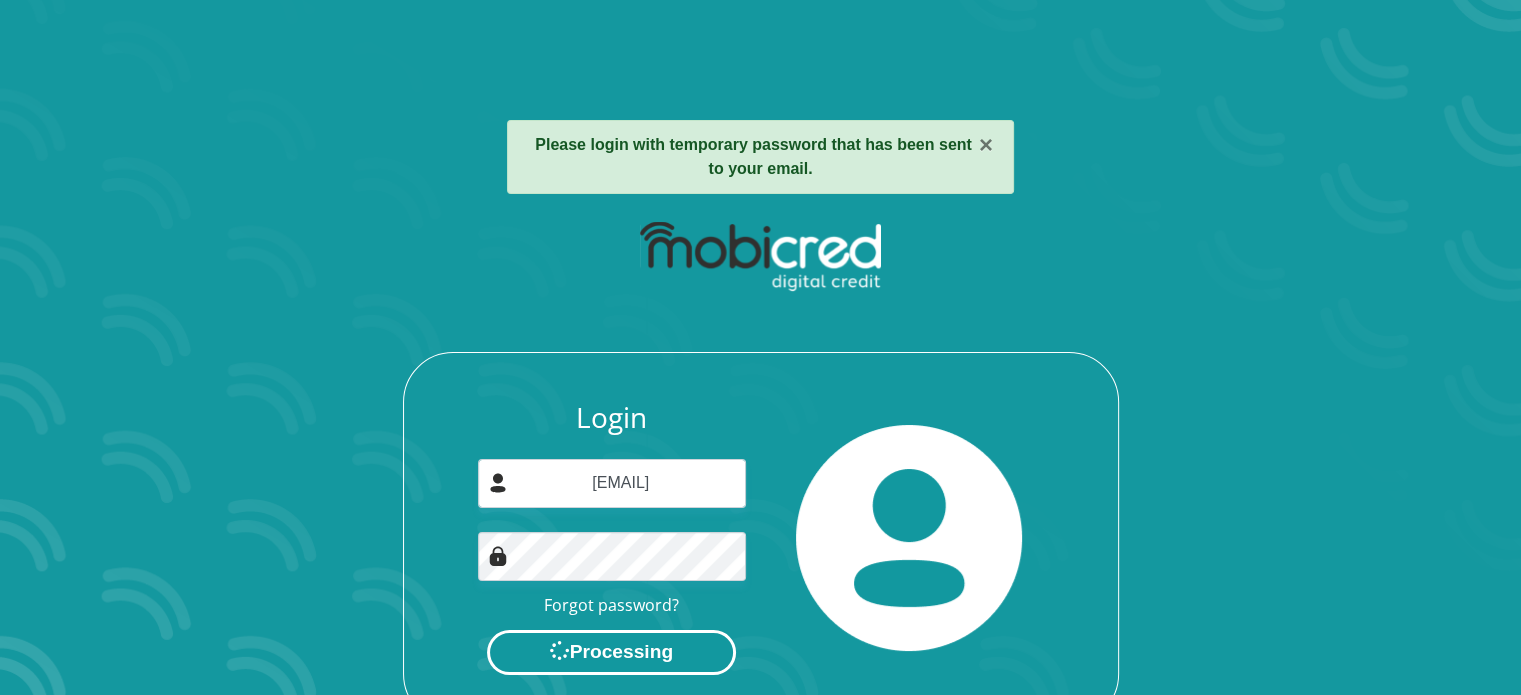 scroll, scrollTop: 0, scrollLeft: 0, axis: both 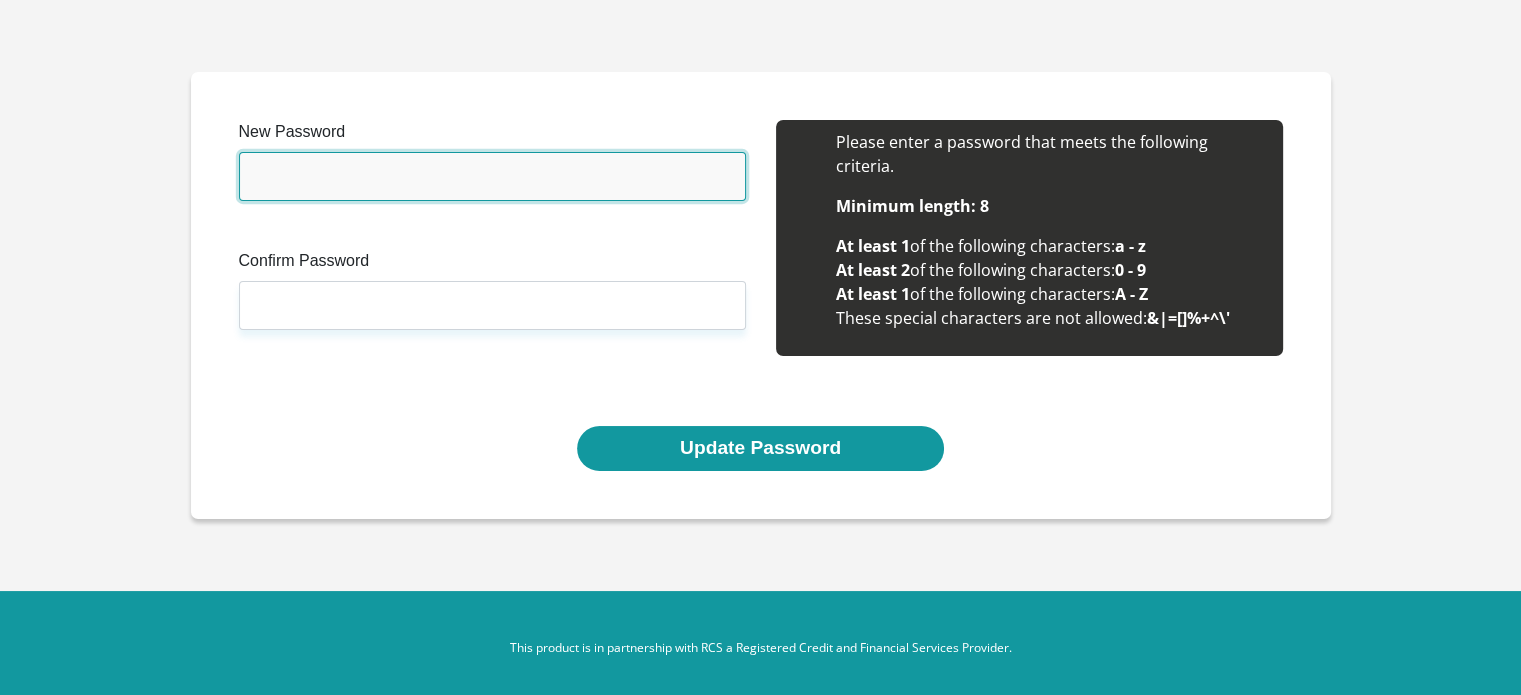 click on "New Password" at bounding box center (492, 176) 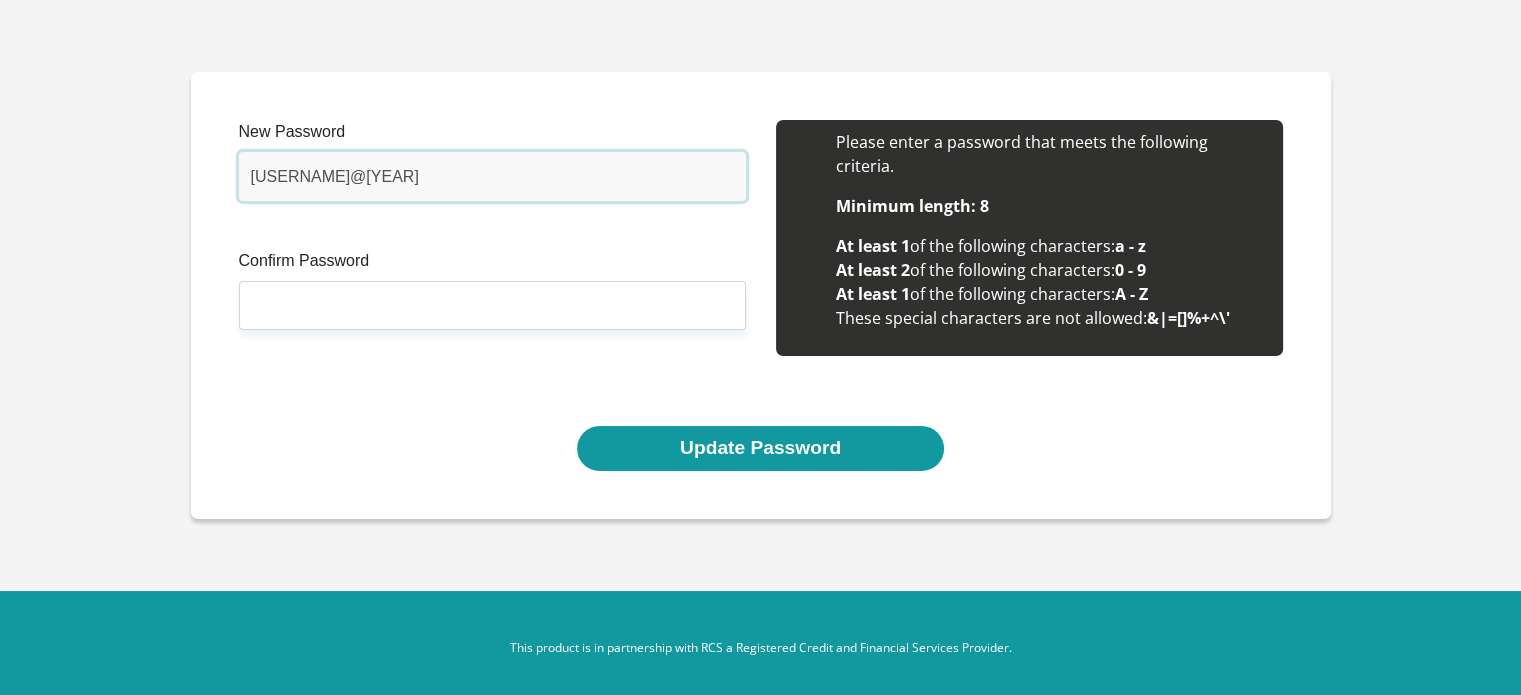 type on "[USERNAME]@[YEAR]" 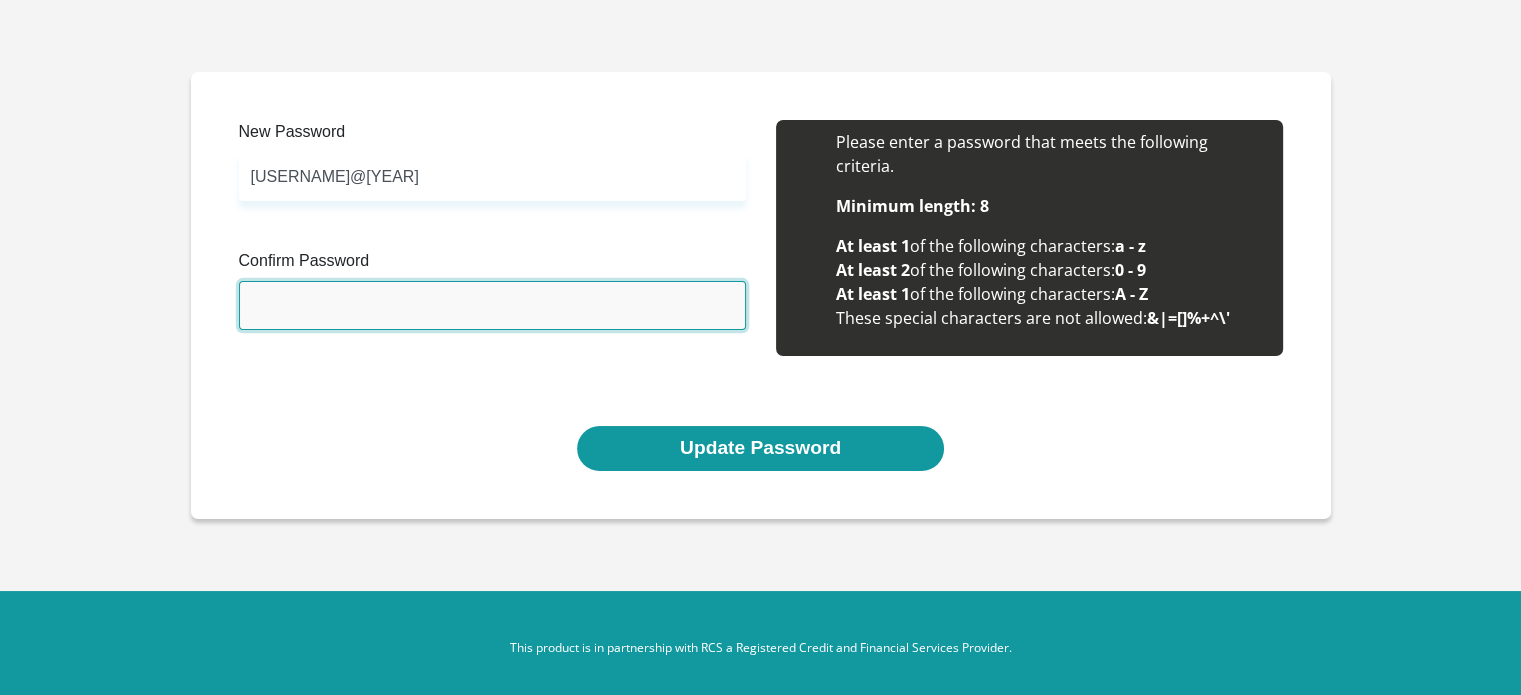 click on "Confirm Password" at bounding box center (492, 305) 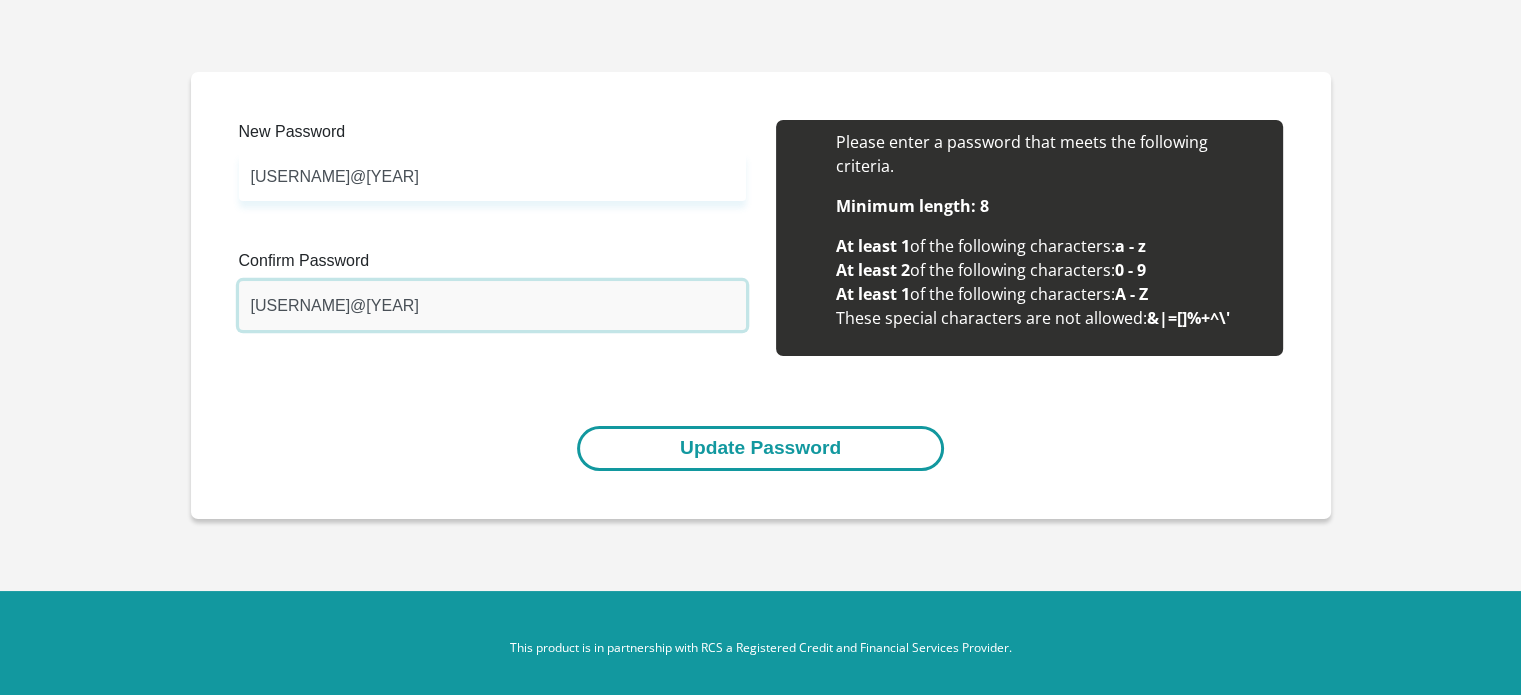 type on "[USERNAME]@[YEAR]" 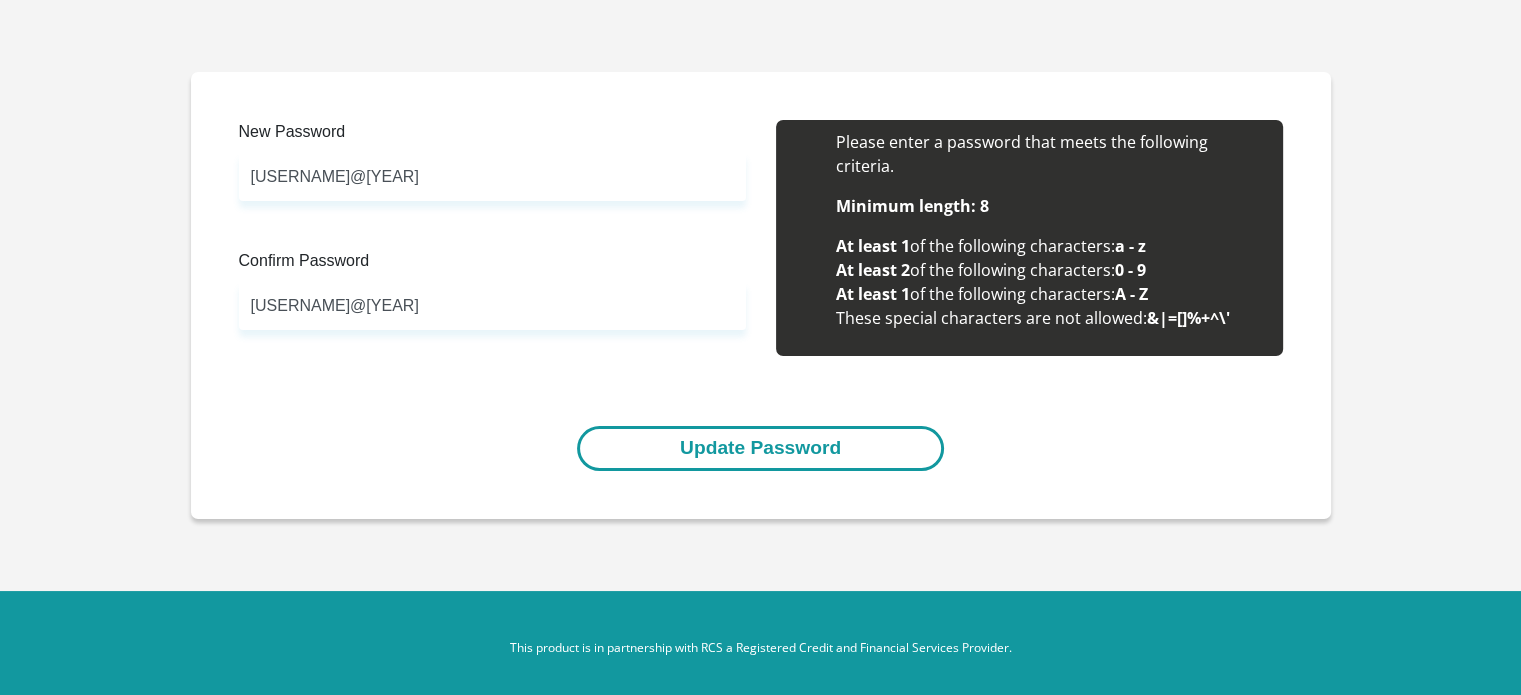 click on "Update Password" at bounding box center [760, 448] 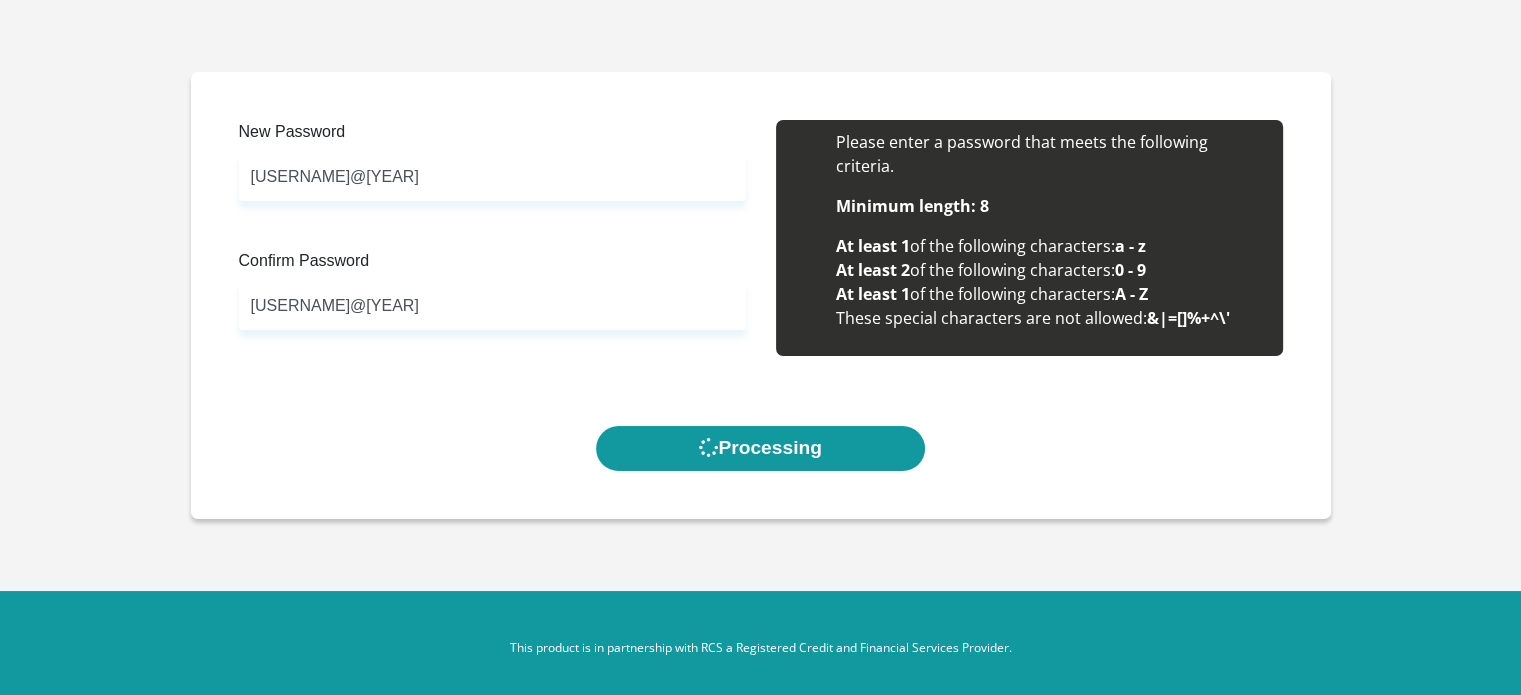 scroll, scrollTop: 0, scrollLeft: 0, axis: both 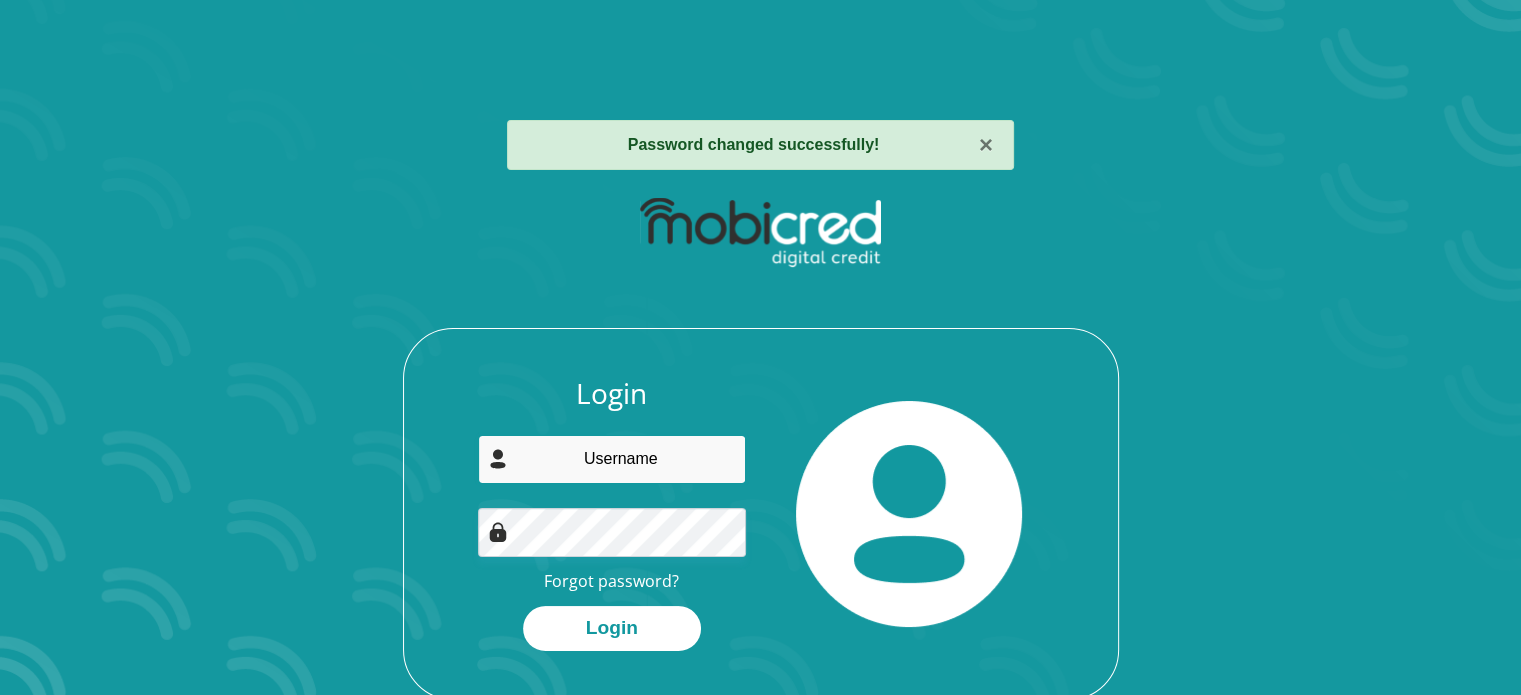 click at bounding box center [612, 459] 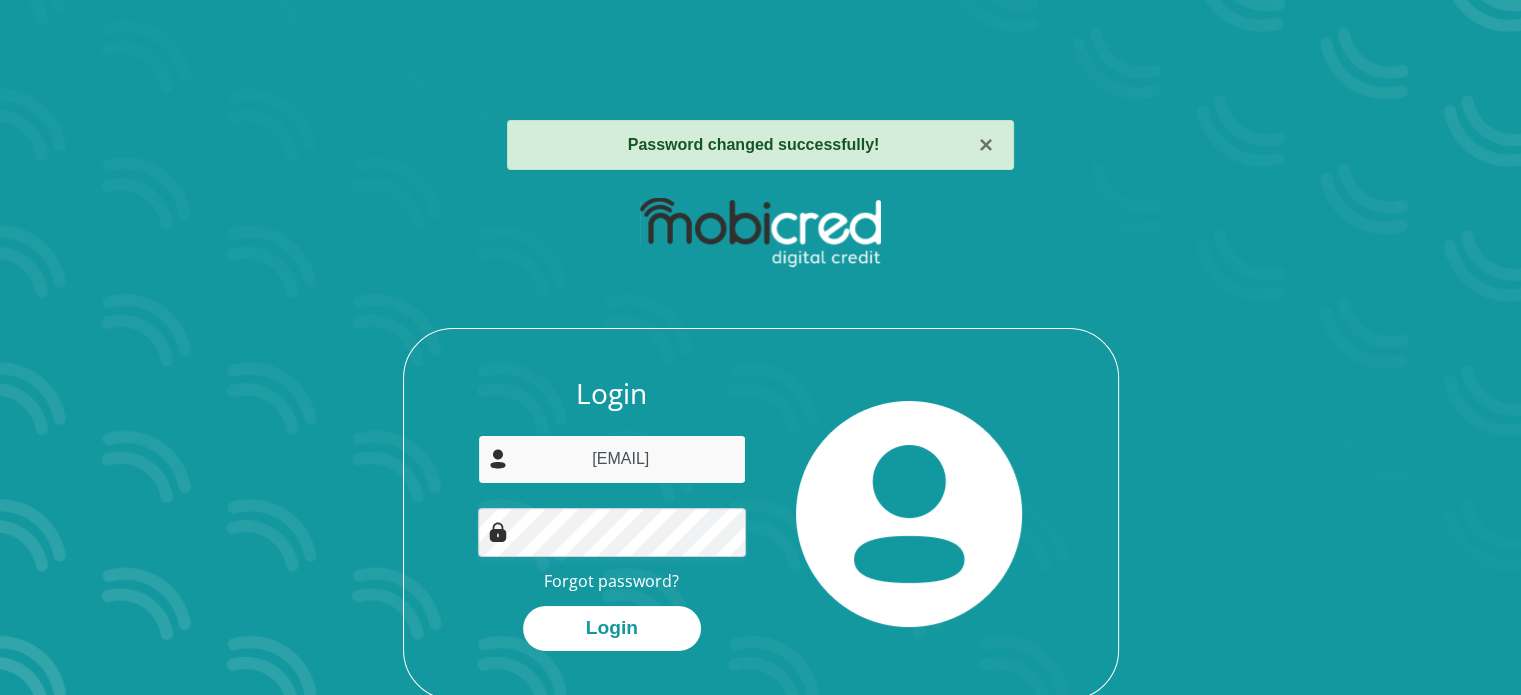 type on "[EMAIL]" 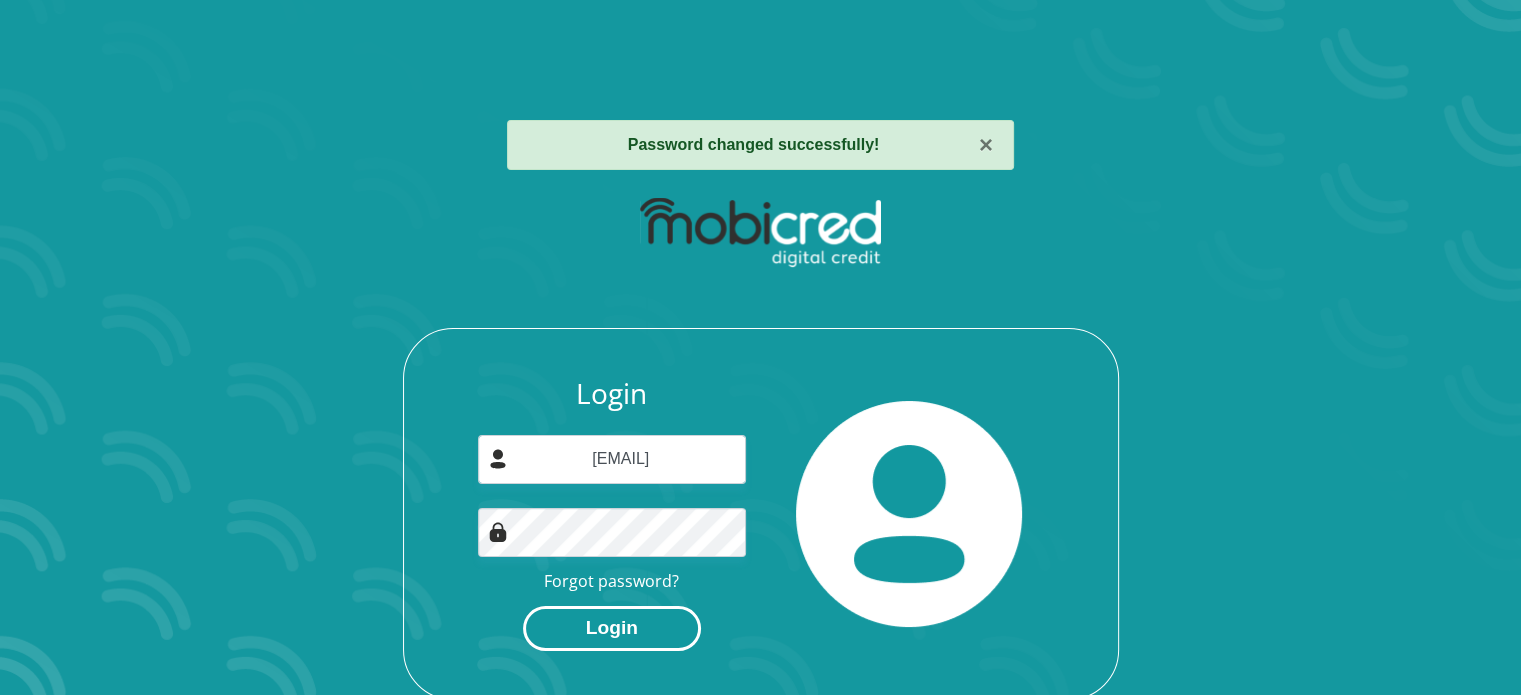click on "Login" at bounding box center [612, 628] 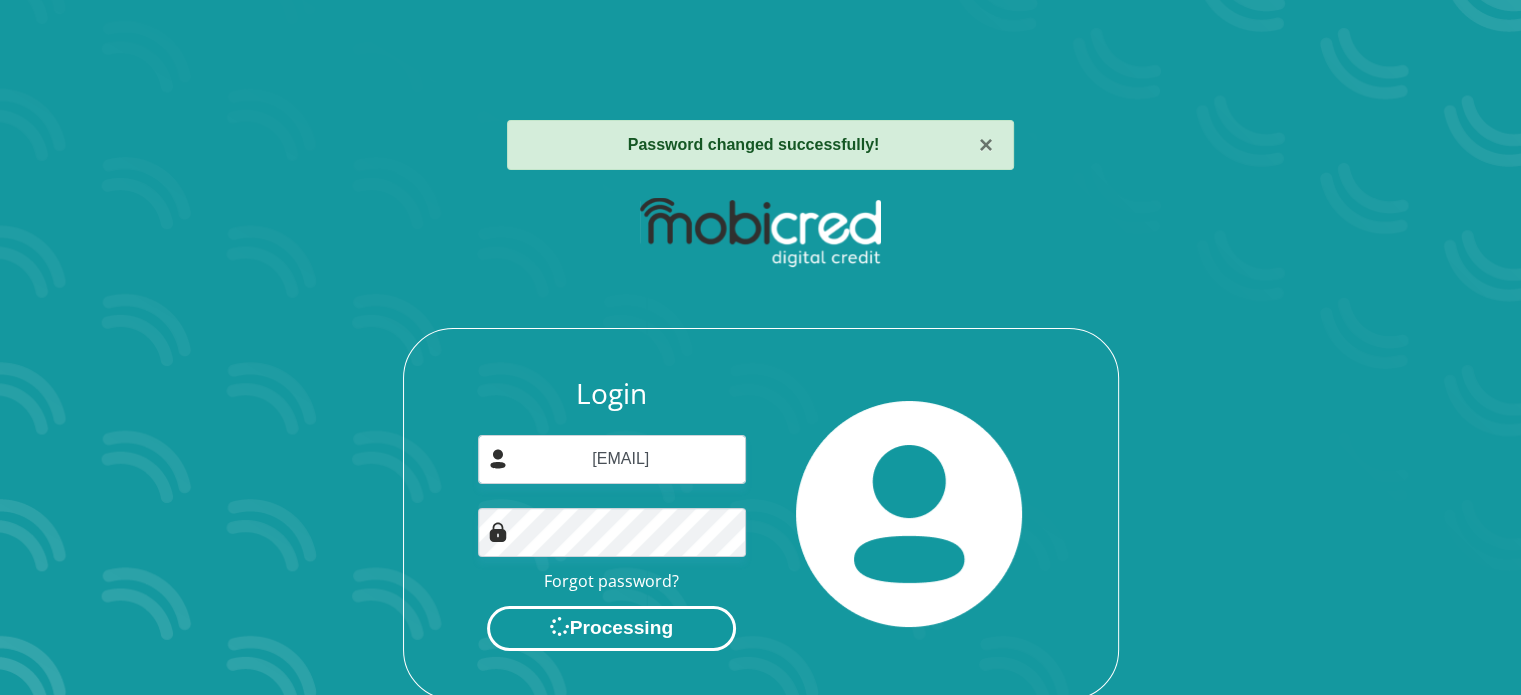 scroll, scrollTop: 0, scrollLeft: 0, axis: both 